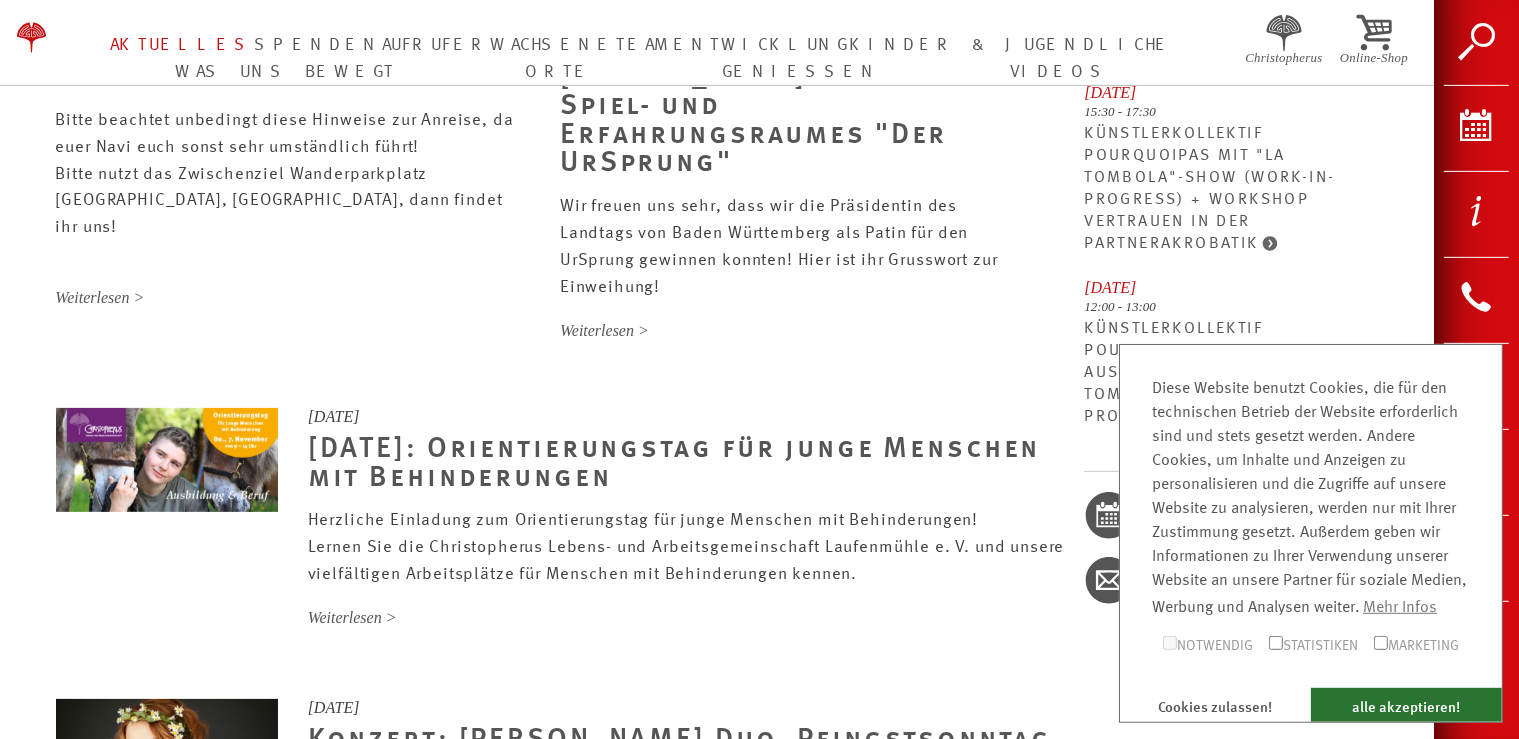 scroll, scrollTop: 633, scrollLeft: 0, axis: vertical 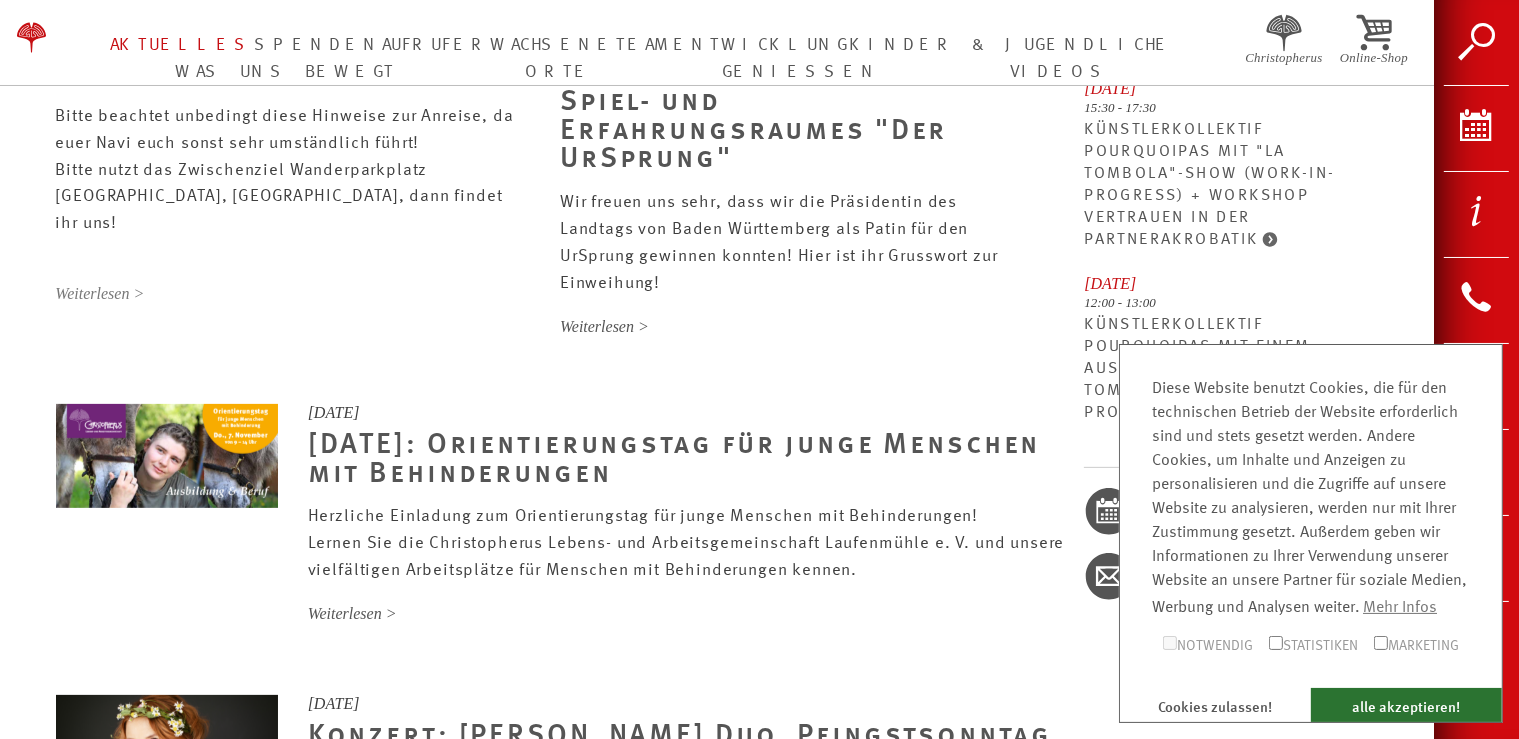 click on "Weiterlesen >" at bounding box center (287, 294) 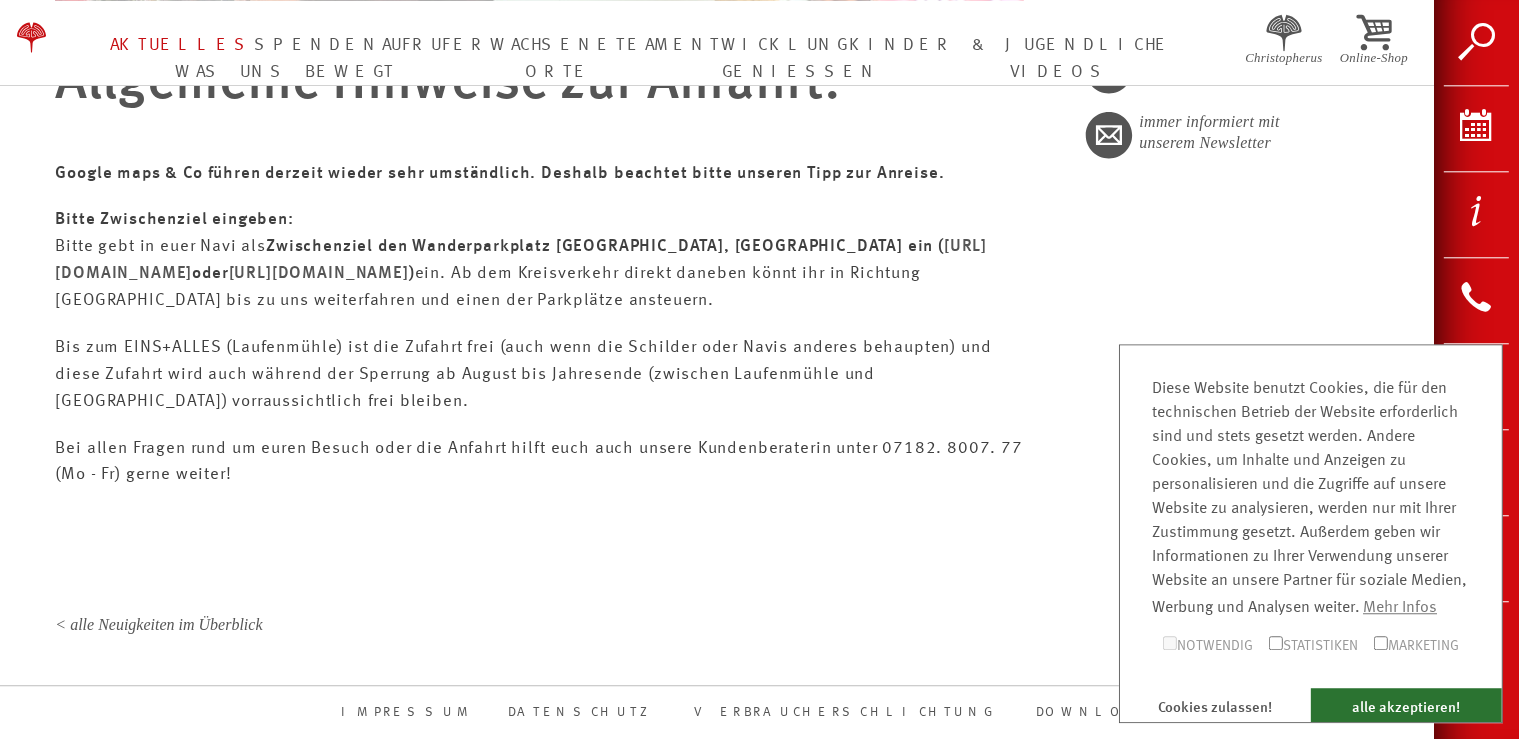 scroll, scrollTop: 1114, scrollLeft: 0, axis: vertical 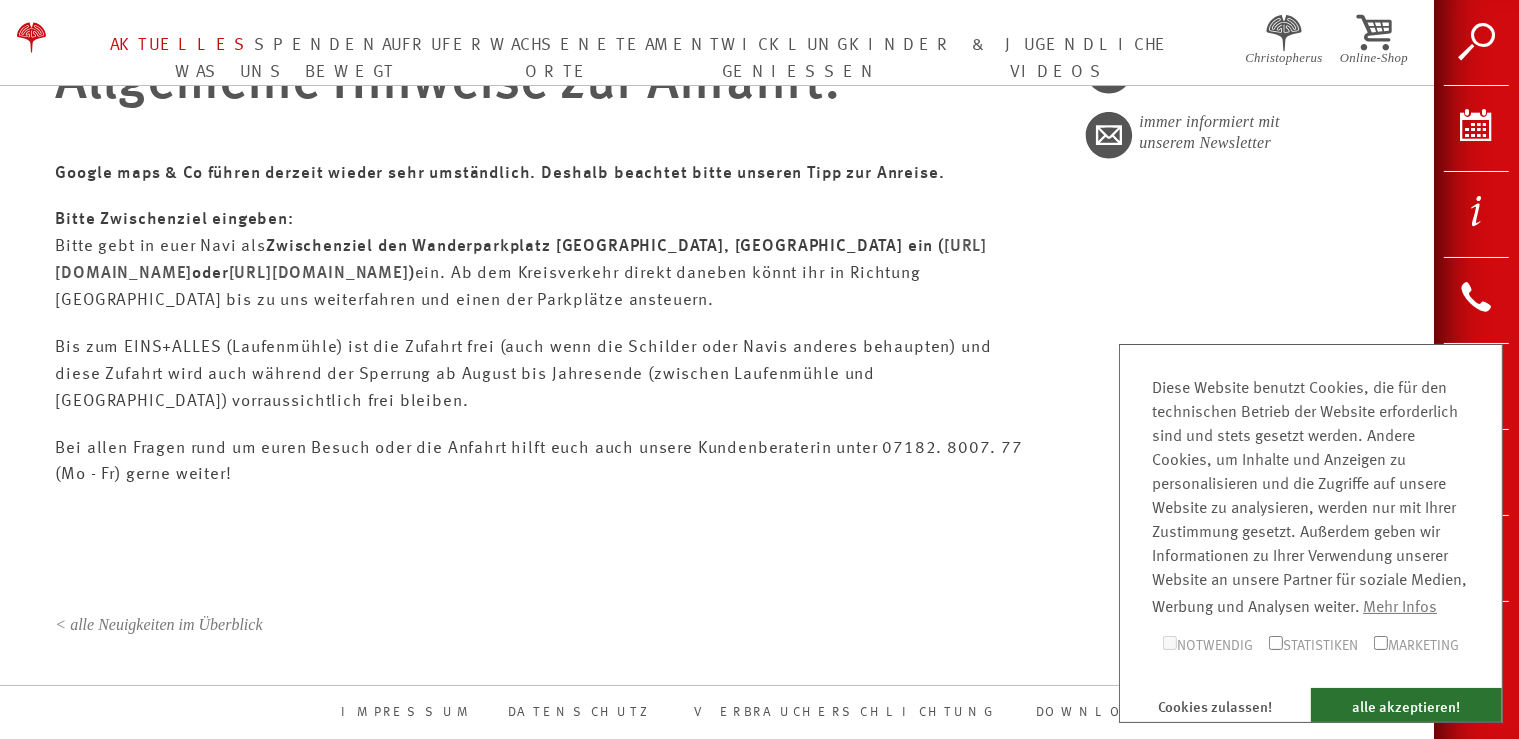 click on "< alle Neuigkeiten im Überblick" at bounding box center [158, 624] 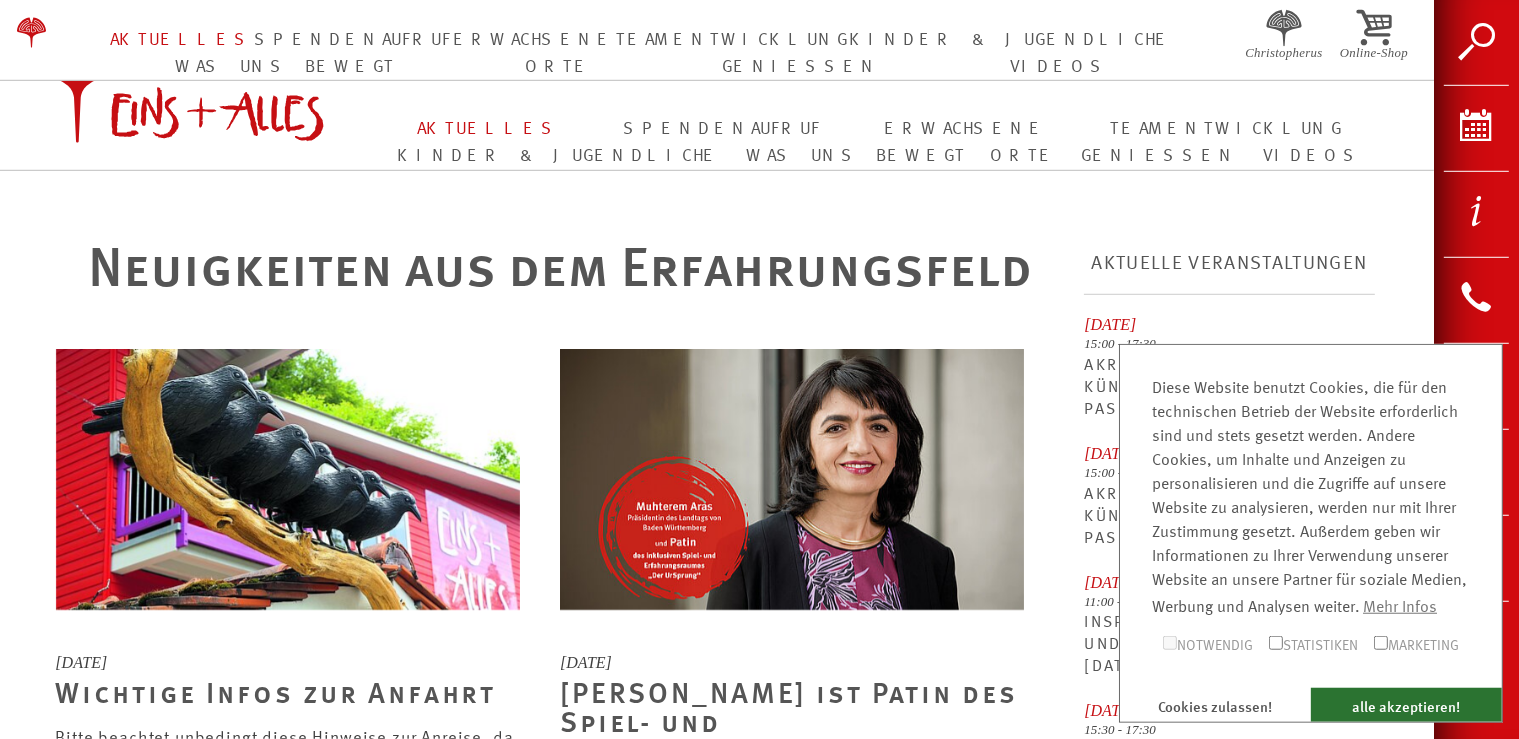 scroll, scrollTop: 0, scrollLeft: 0, axis: both 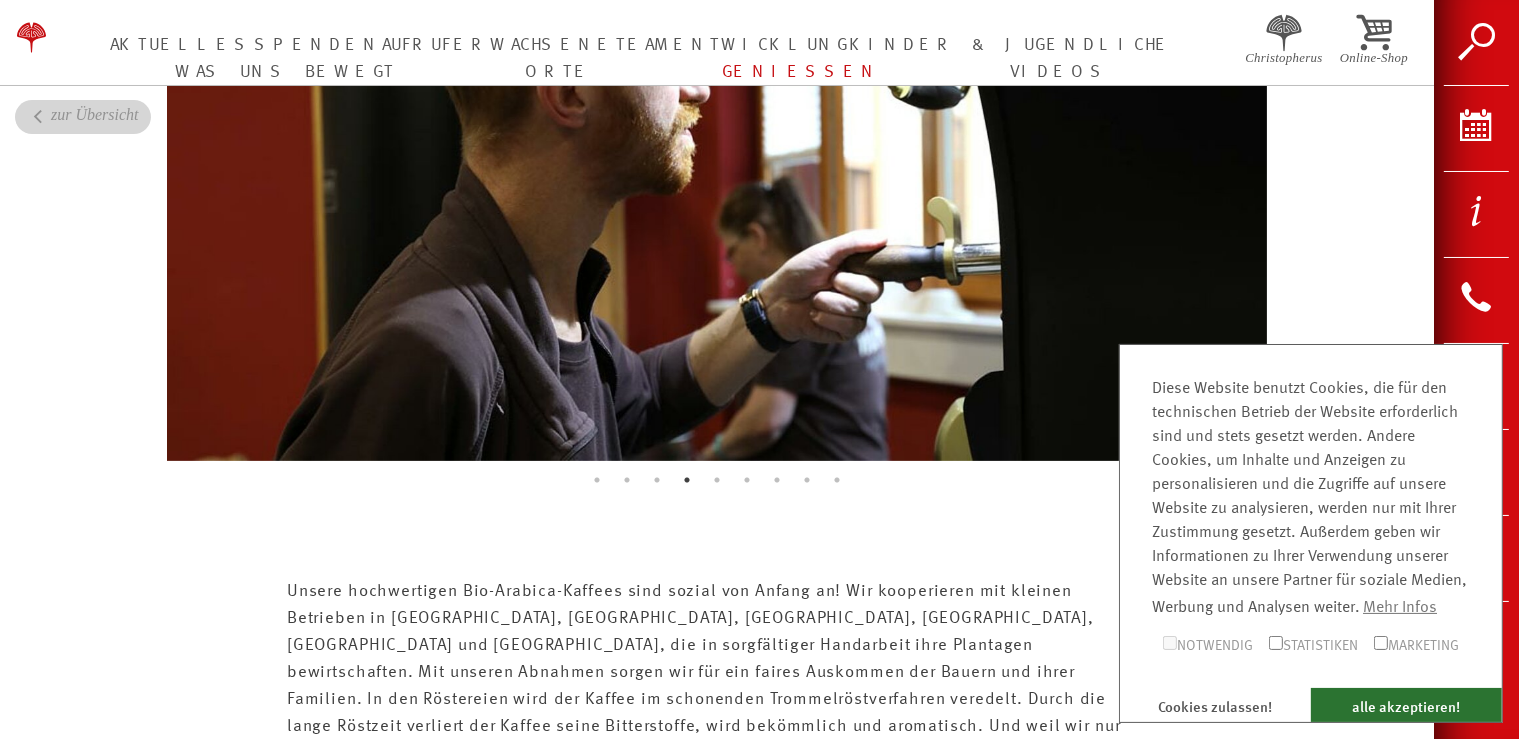click on "zur Übersicht" at bounding box center (95, 114) 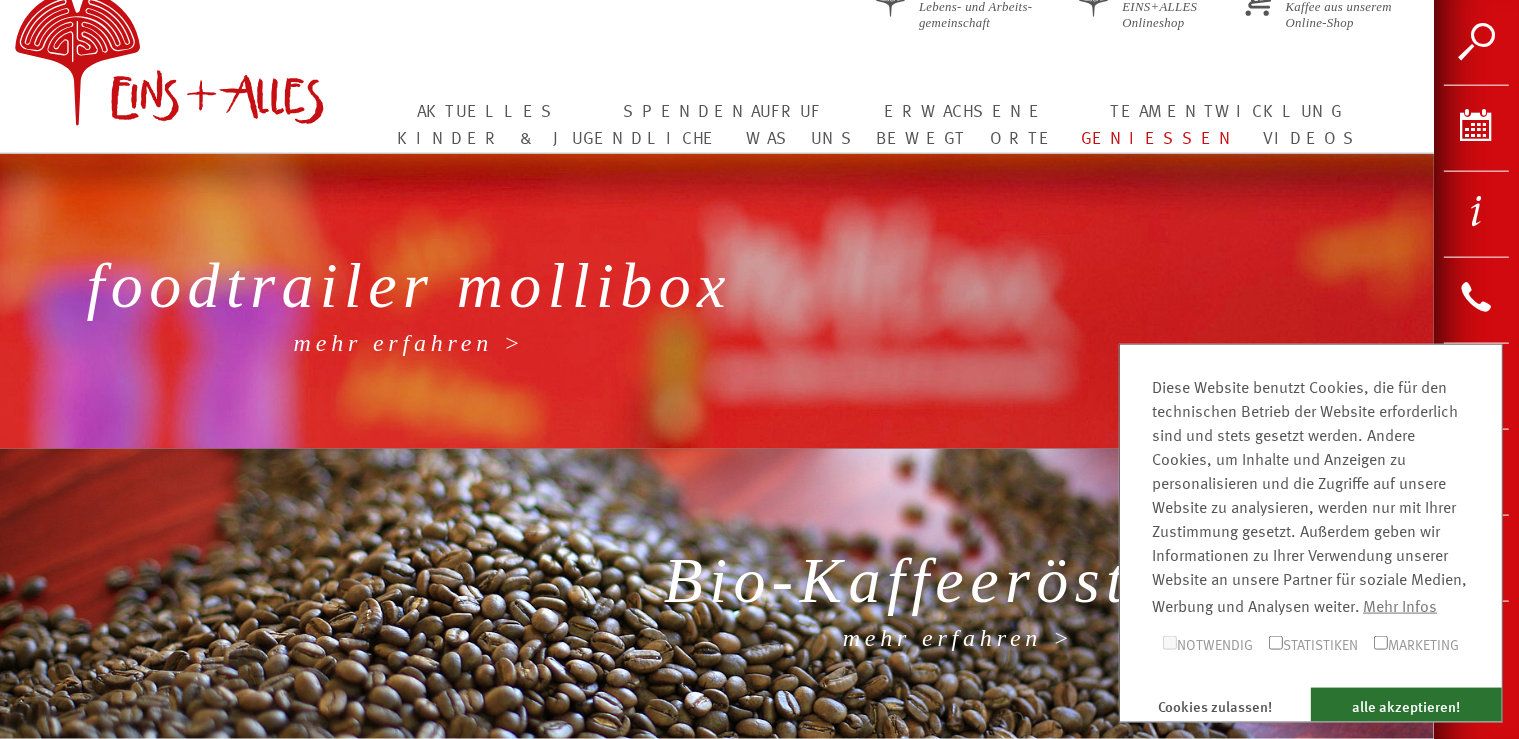 scroll, scrollTop: 0, scrollLeft: 0, axis: both 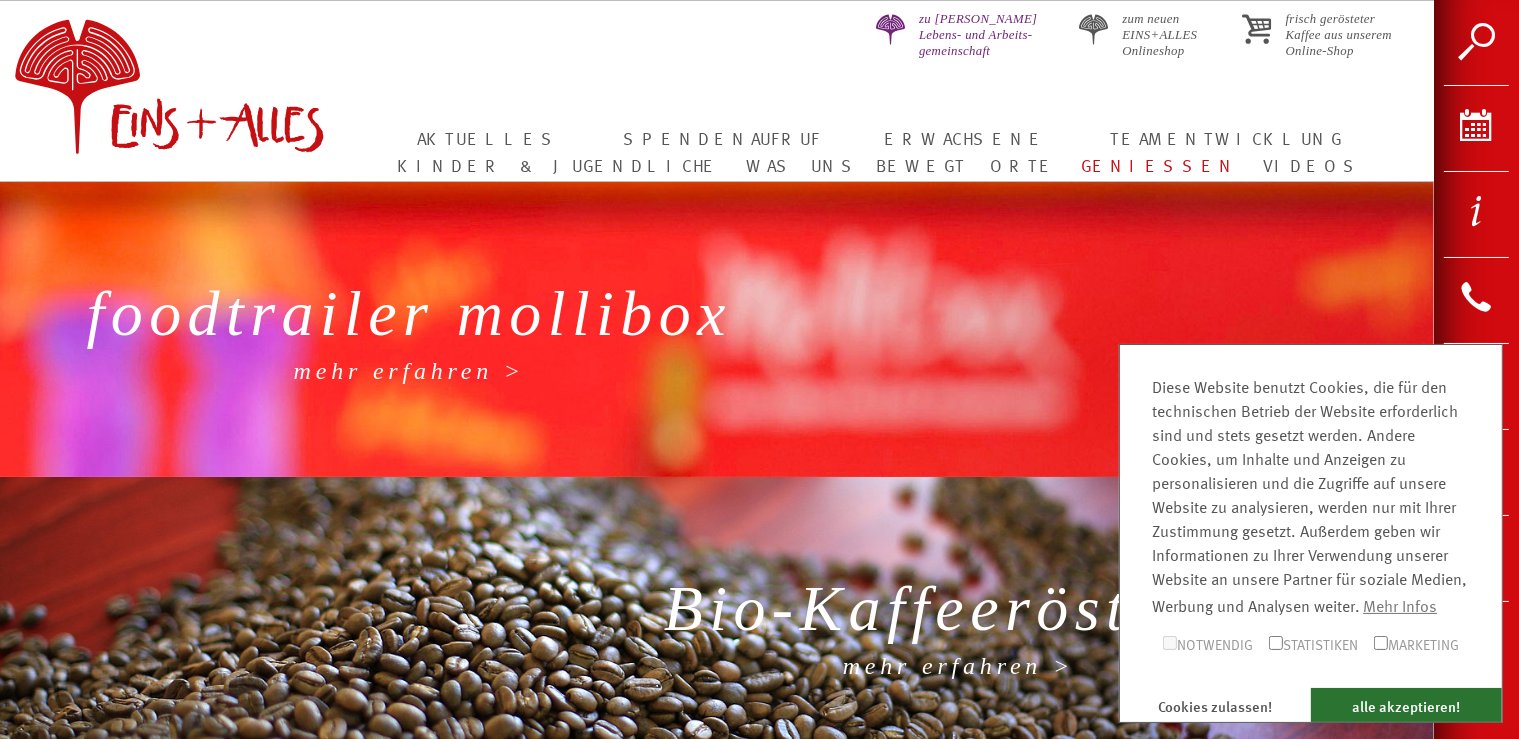 click on "zu Christopherus Lebens- und Arbeits- gemeinschaft" at bounding box center [970, 35] 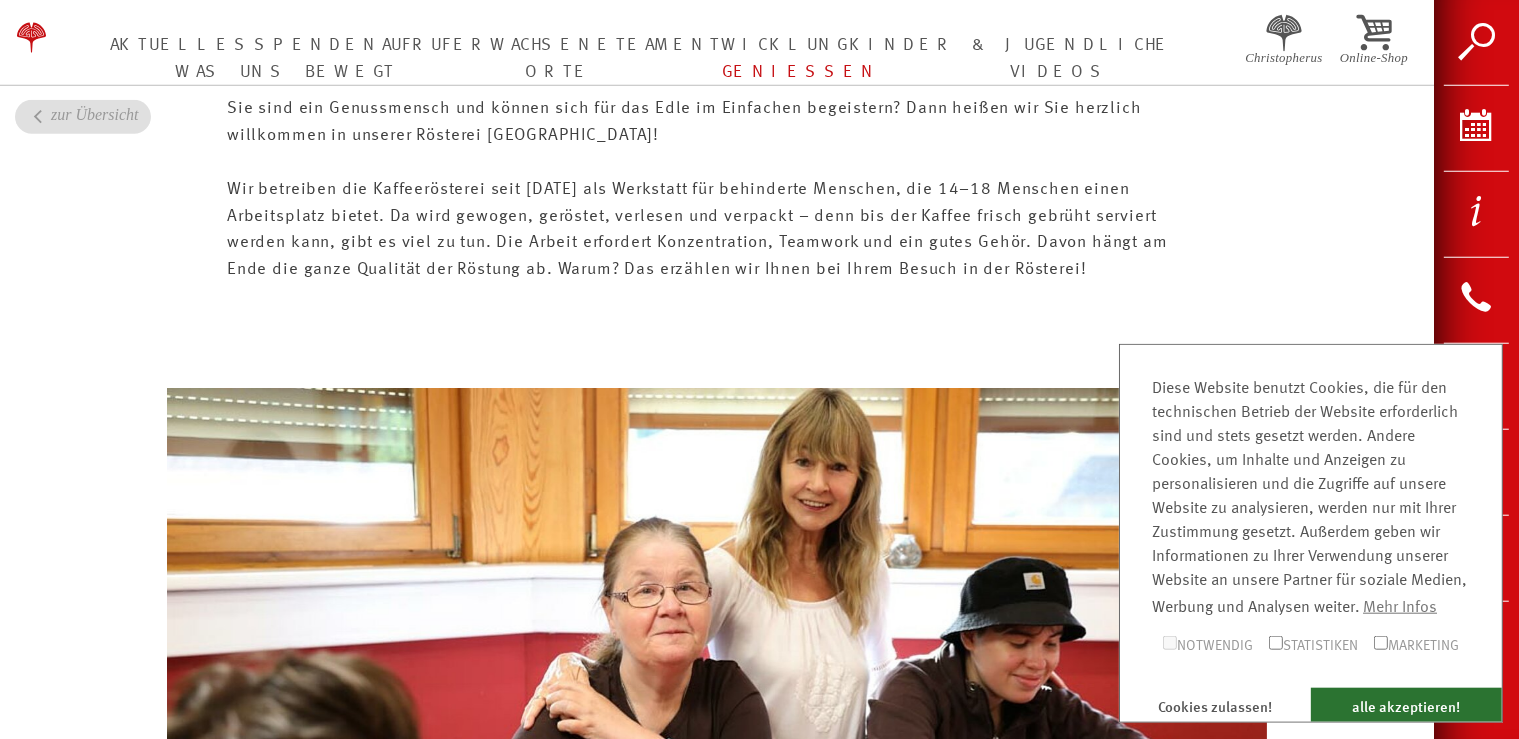 scroll, scrollTop: 756, scrollLeft: 0, axis: vertical 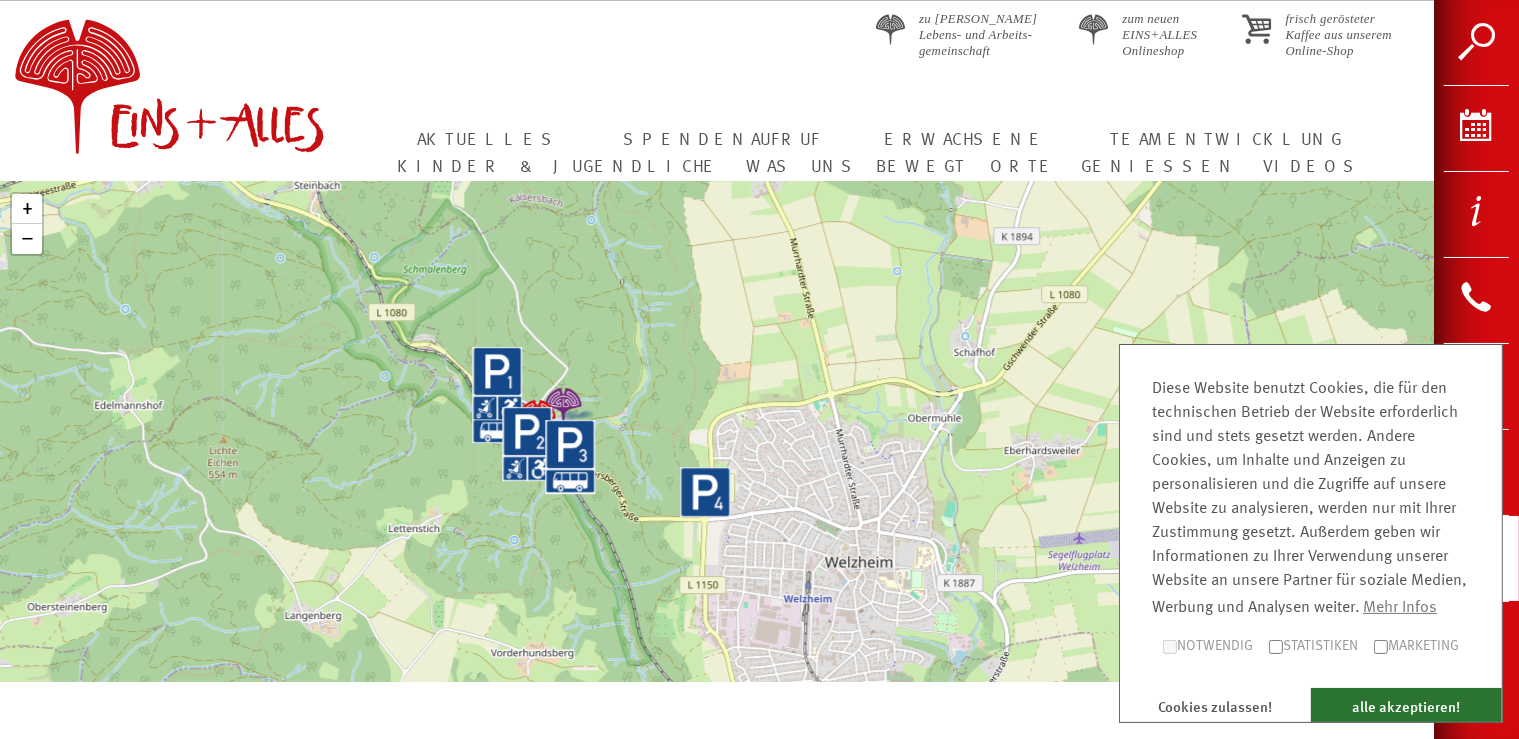 drag, startPoint x: 436, startPoint y: 290, endPoint x: 554, endPoint y: 342, distance: 128.9496 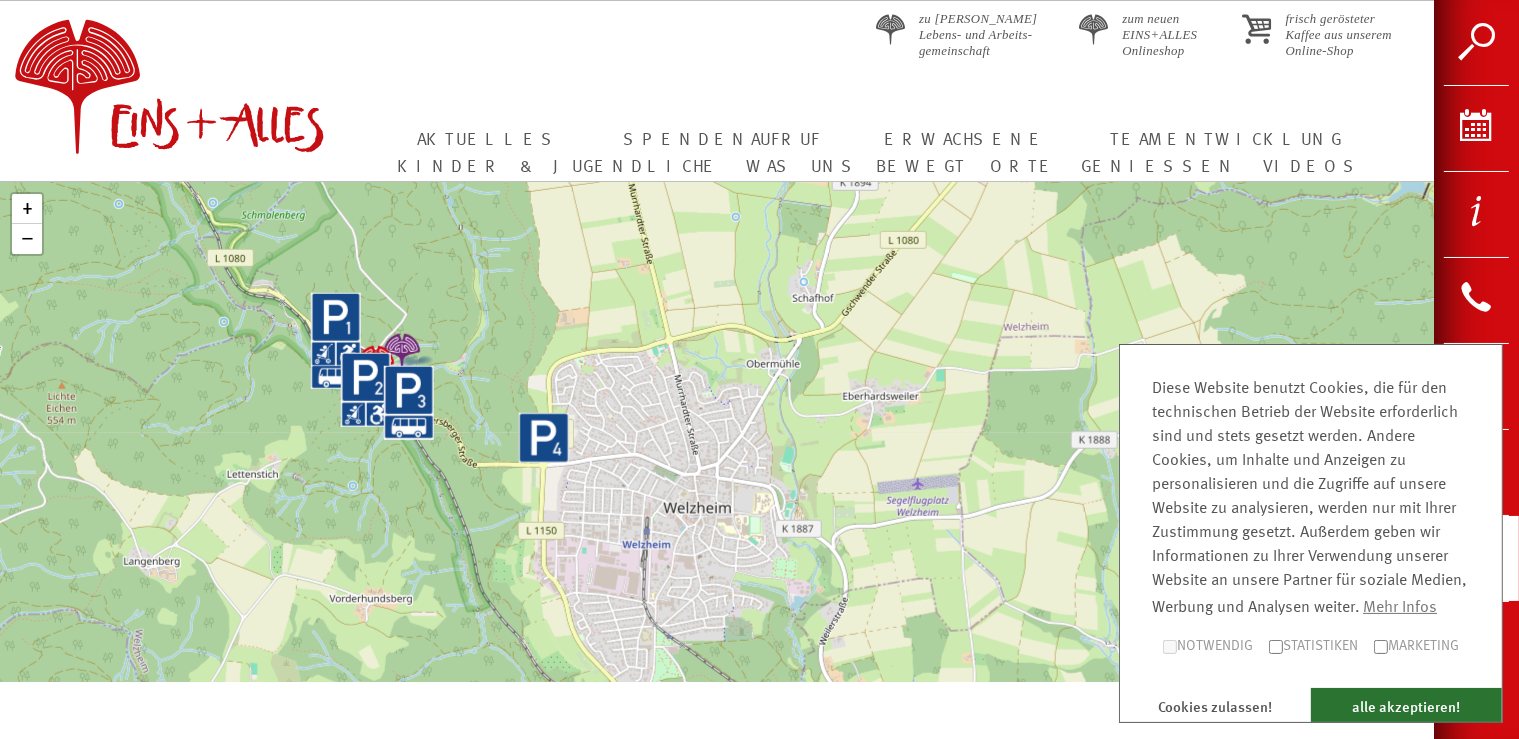 drag, startPoint x: 656, startPoint y: 439, endPoint x: 488, endPoint y: 379, distance: 178.39282 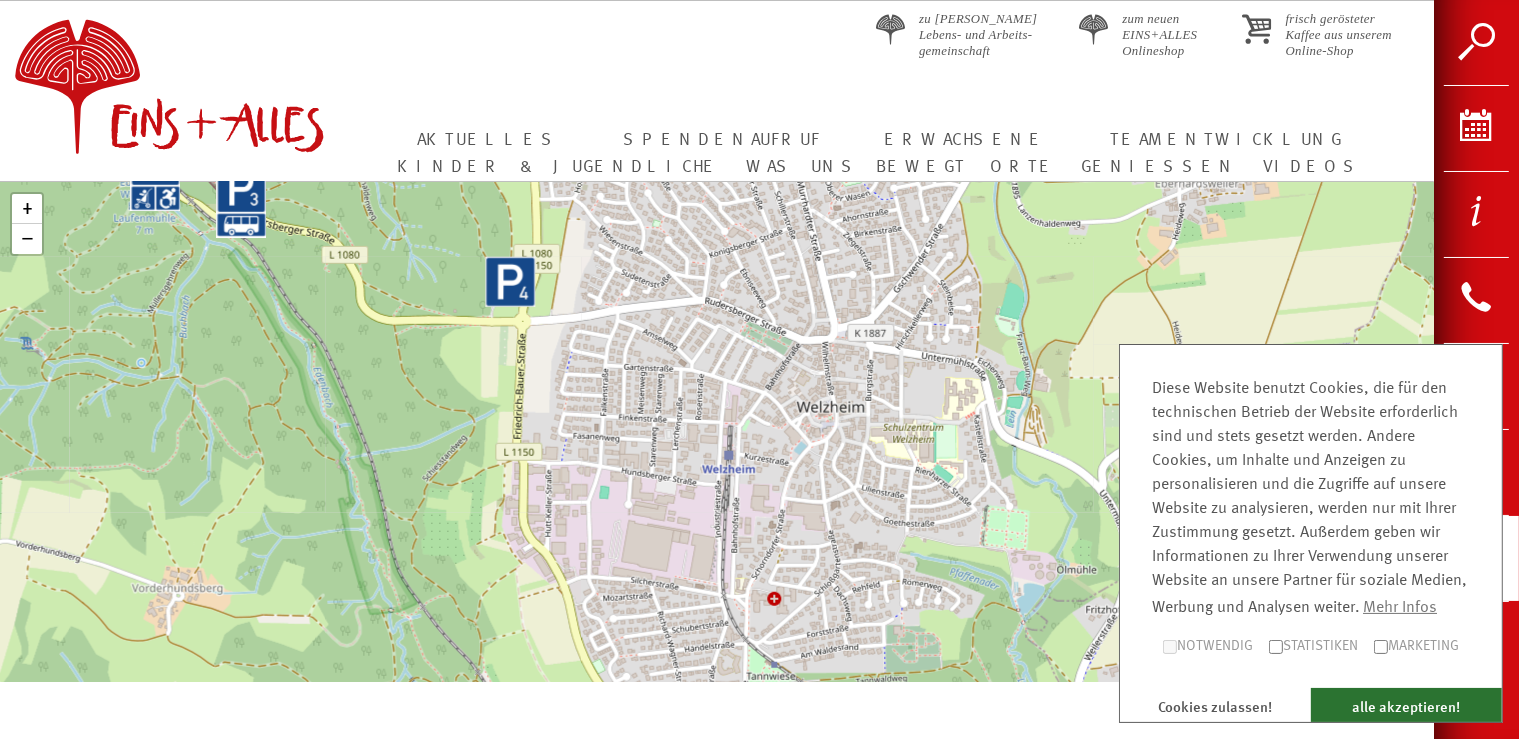 drag, startPoint x: 910, startPoint y: 334, endPoint x: 951, endPoint y: 157, distance: 181.68654 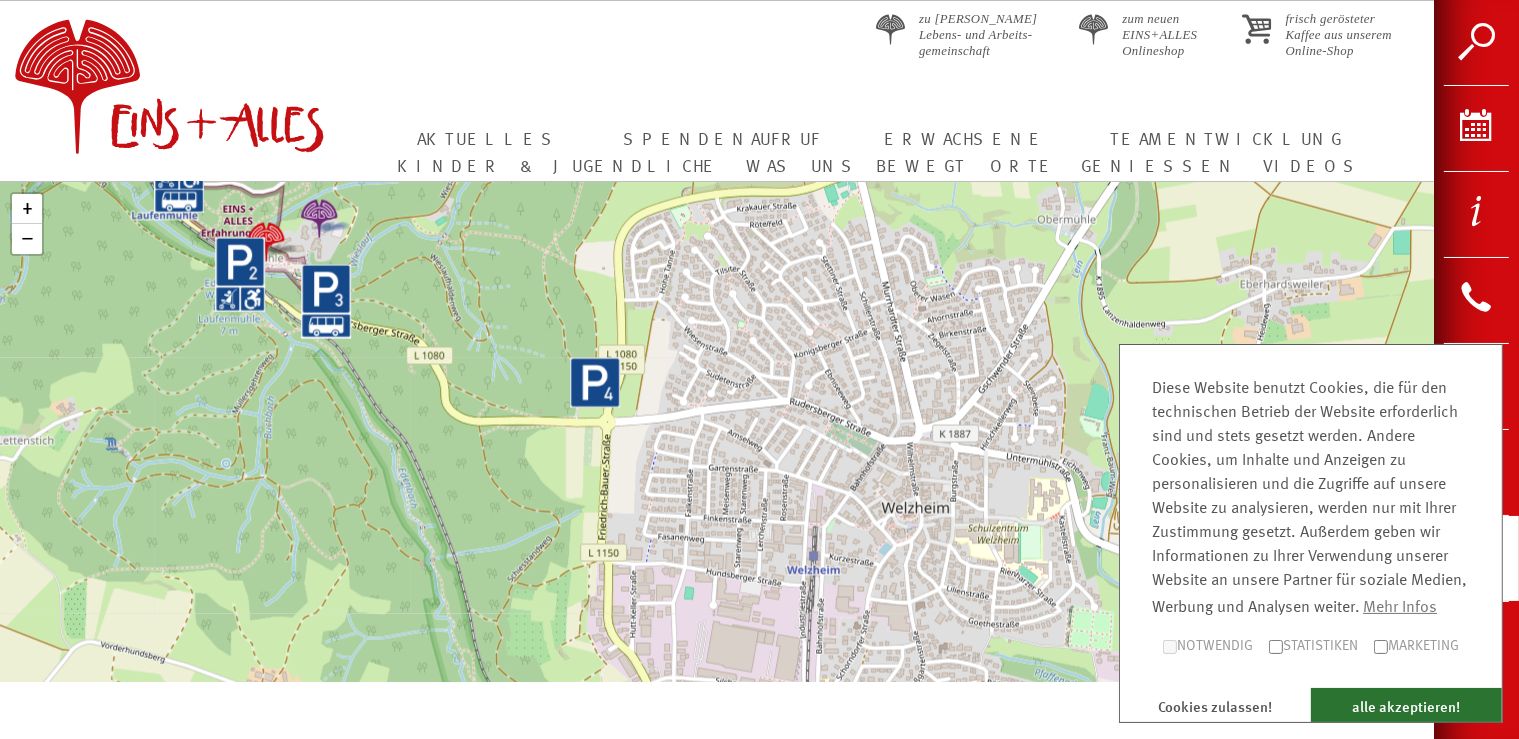 drag, startPoint x: 654, startPoint y: 302, endPoint x: 706, endPoint y: 358, distance: 76.41989 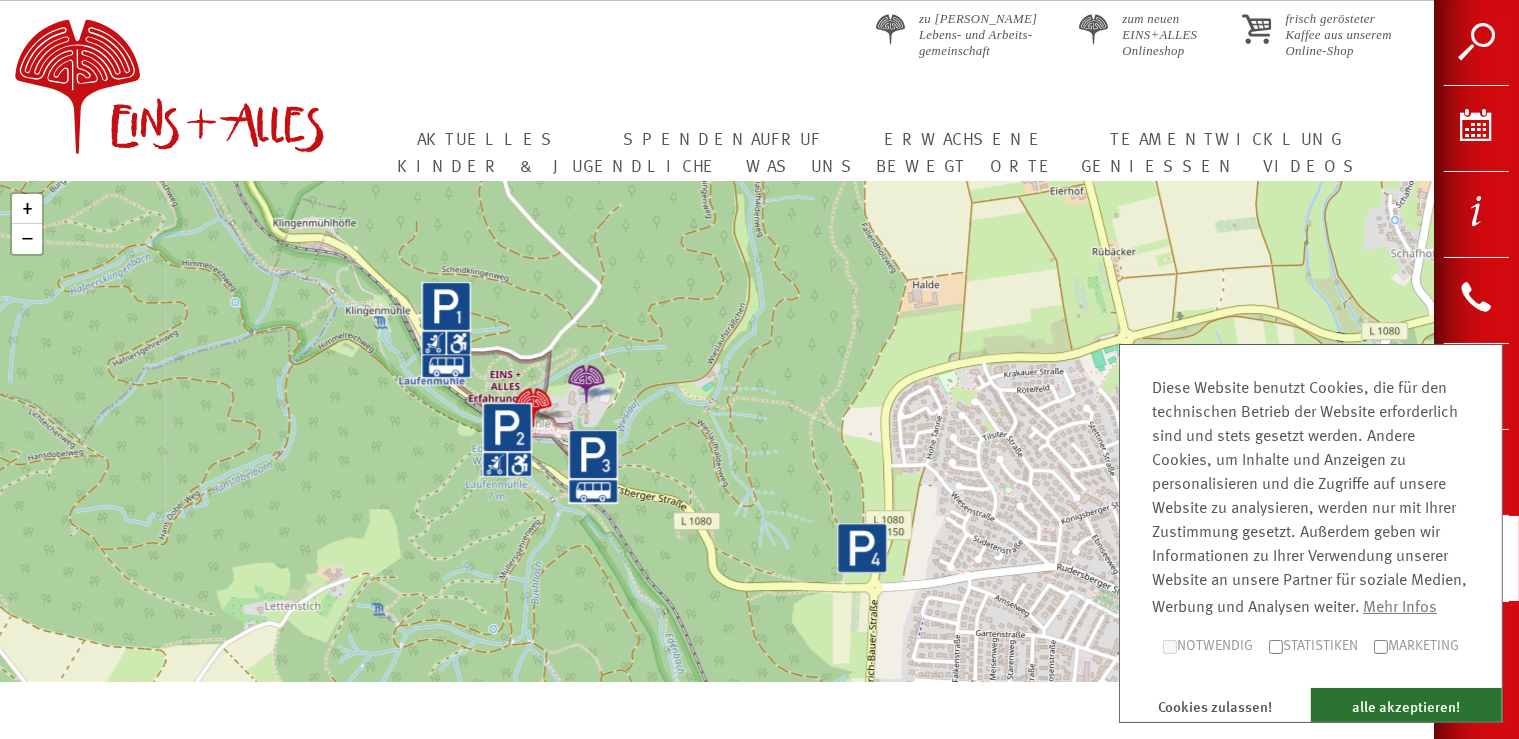 drag, startPoint x: 442, startPoint y: 305, endPoint x: 711, endPoint y: 470, distance: 315.5725 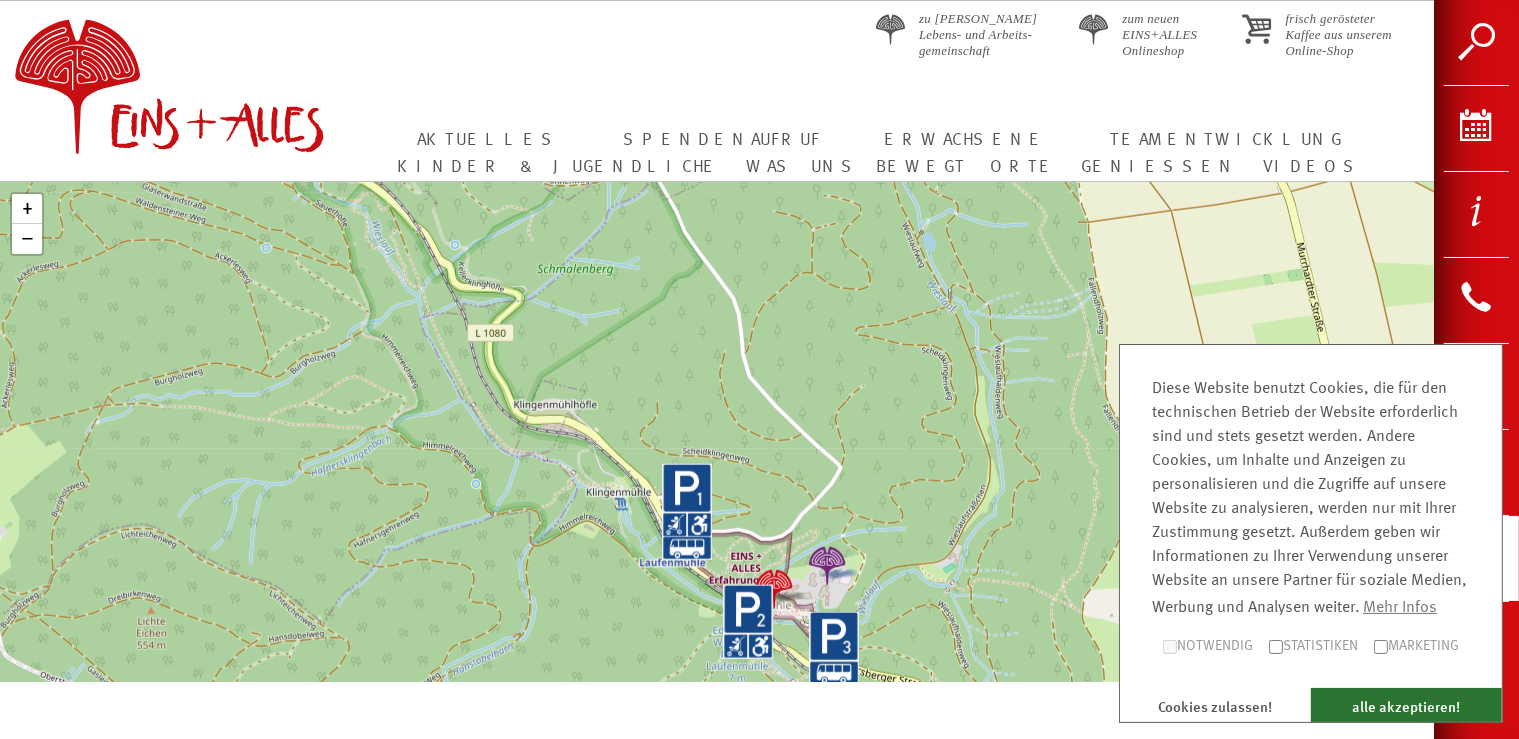 drag, startPoint x: 247, startPoint y: 247, endPoint x: 481, endPoint y: 418, distance: 289.82236 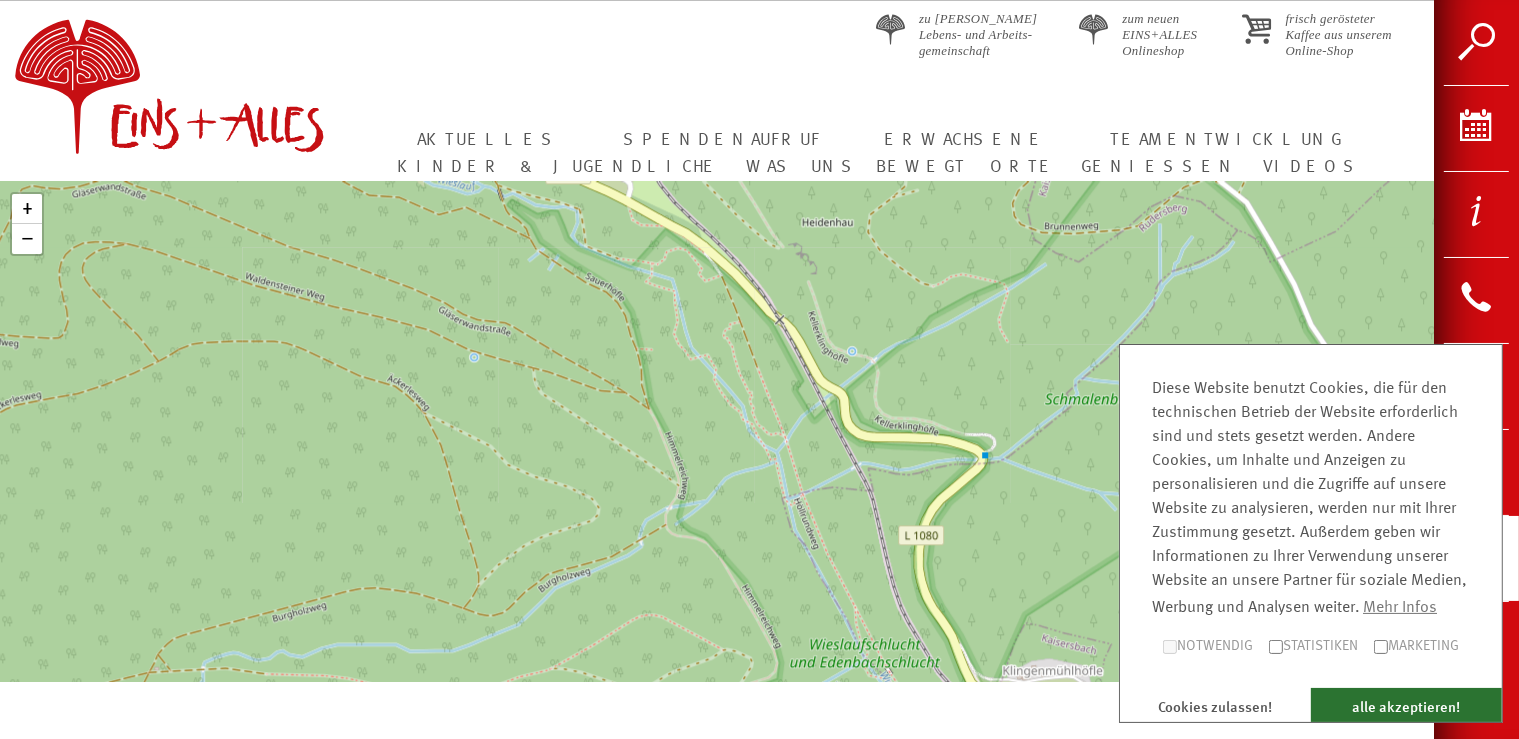 drag, startPoint x: 426, startPoint y: 334, endPoint x: 742, endPoint y: 636, distance: 437.1041 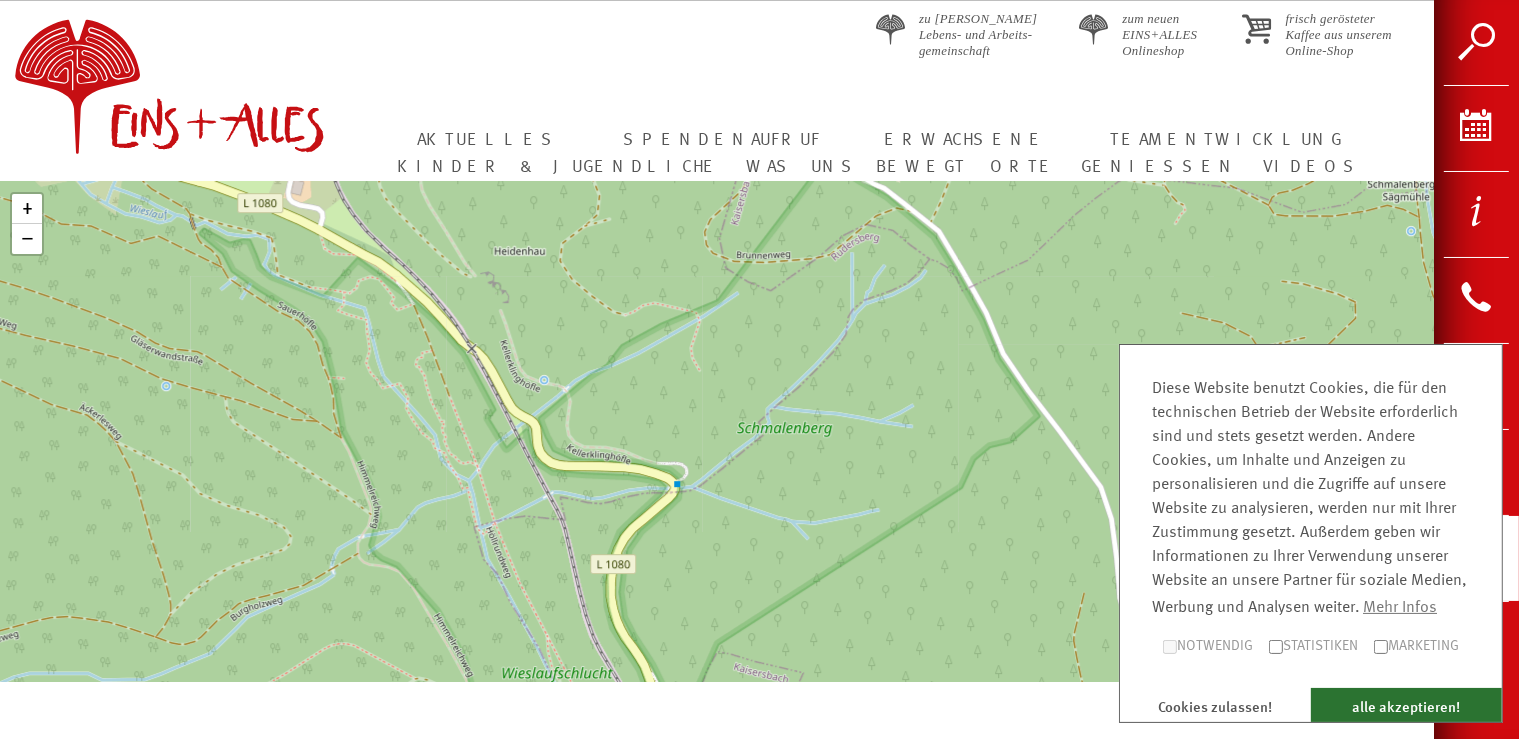 drag, startPoint x: 486, startPoint y: 303, endPoint x: 174, endPoint y: 315, distance: 312.23068 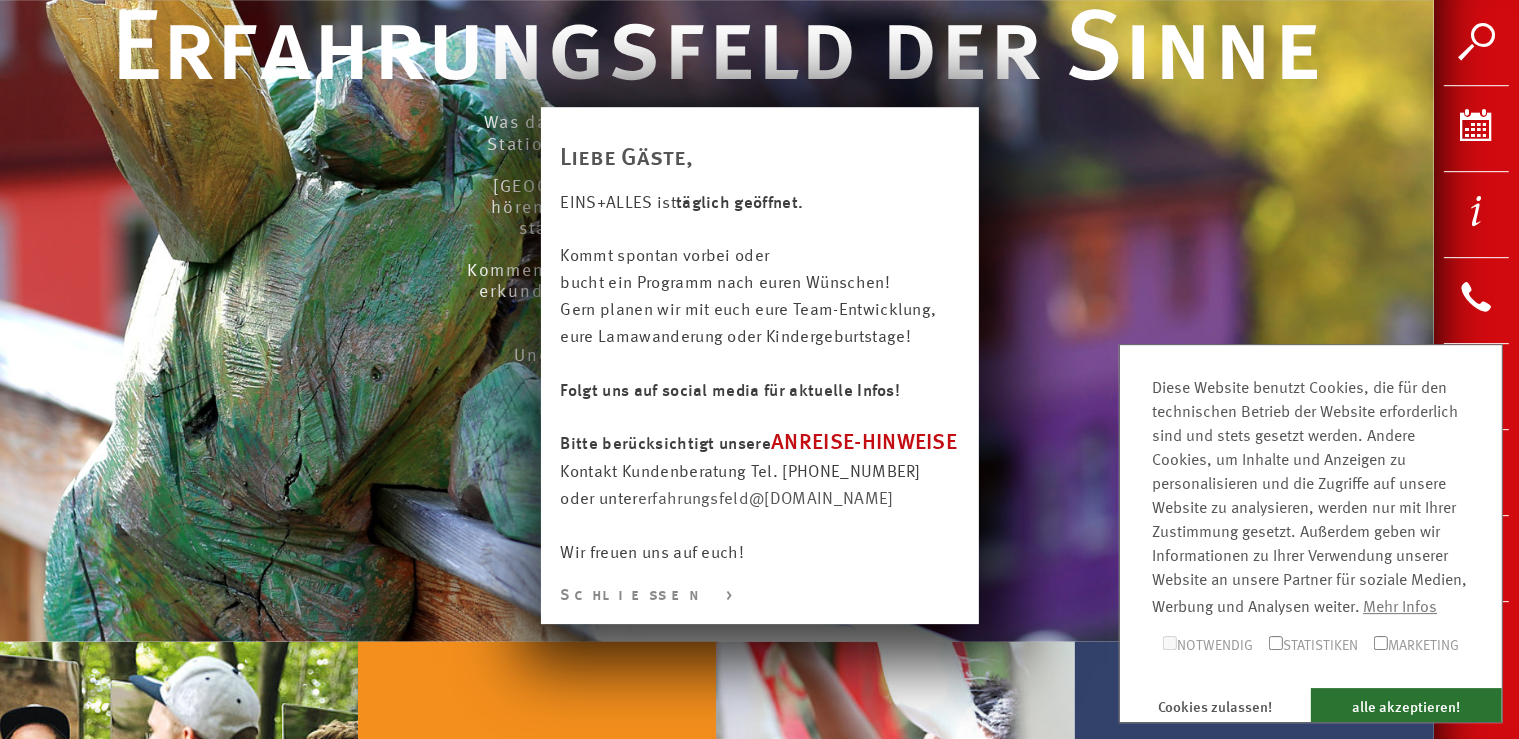 scroll, scrollTop: 316, scrollLeft: 0, axis: vertical 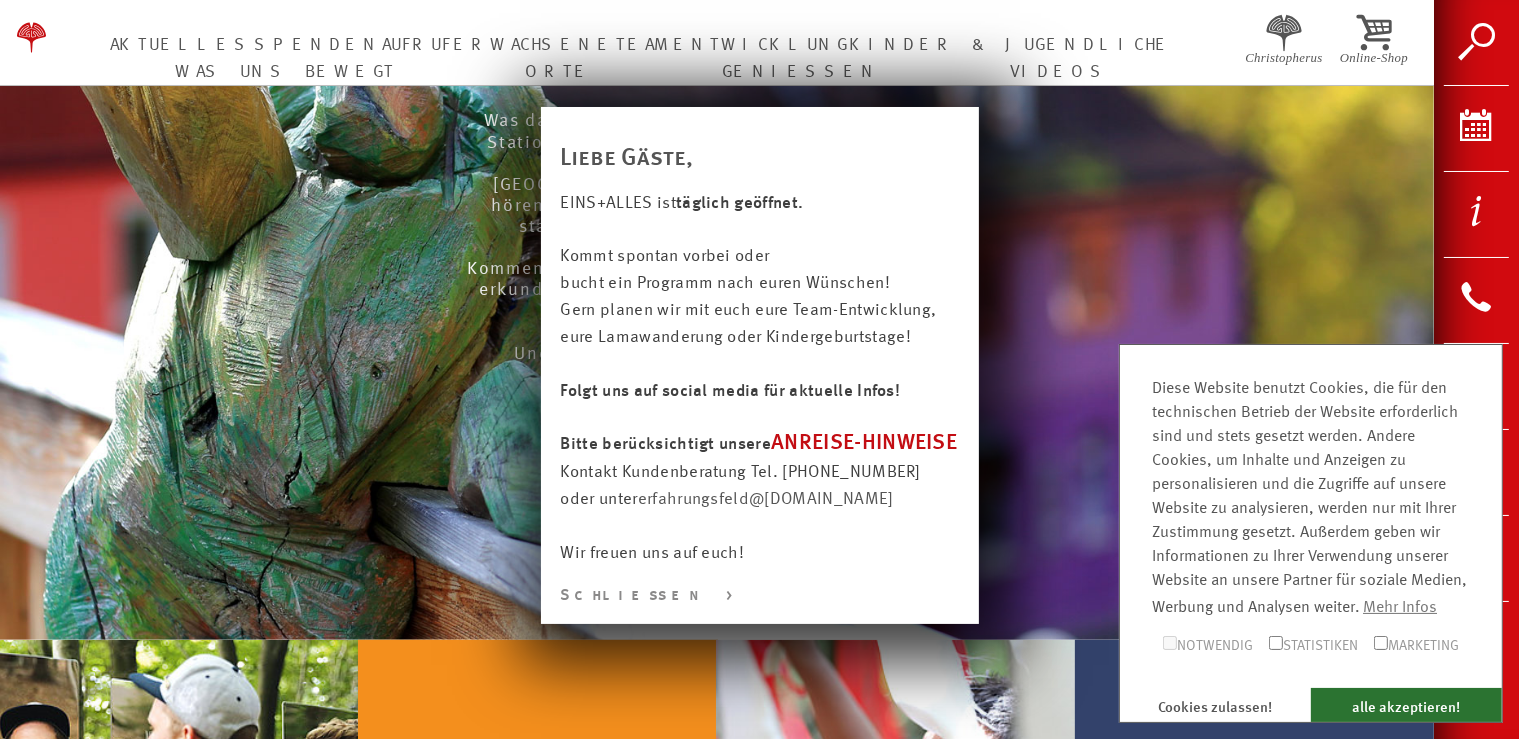 click on "ANREISE-HINWEISE" at bounding box center [864, 443] 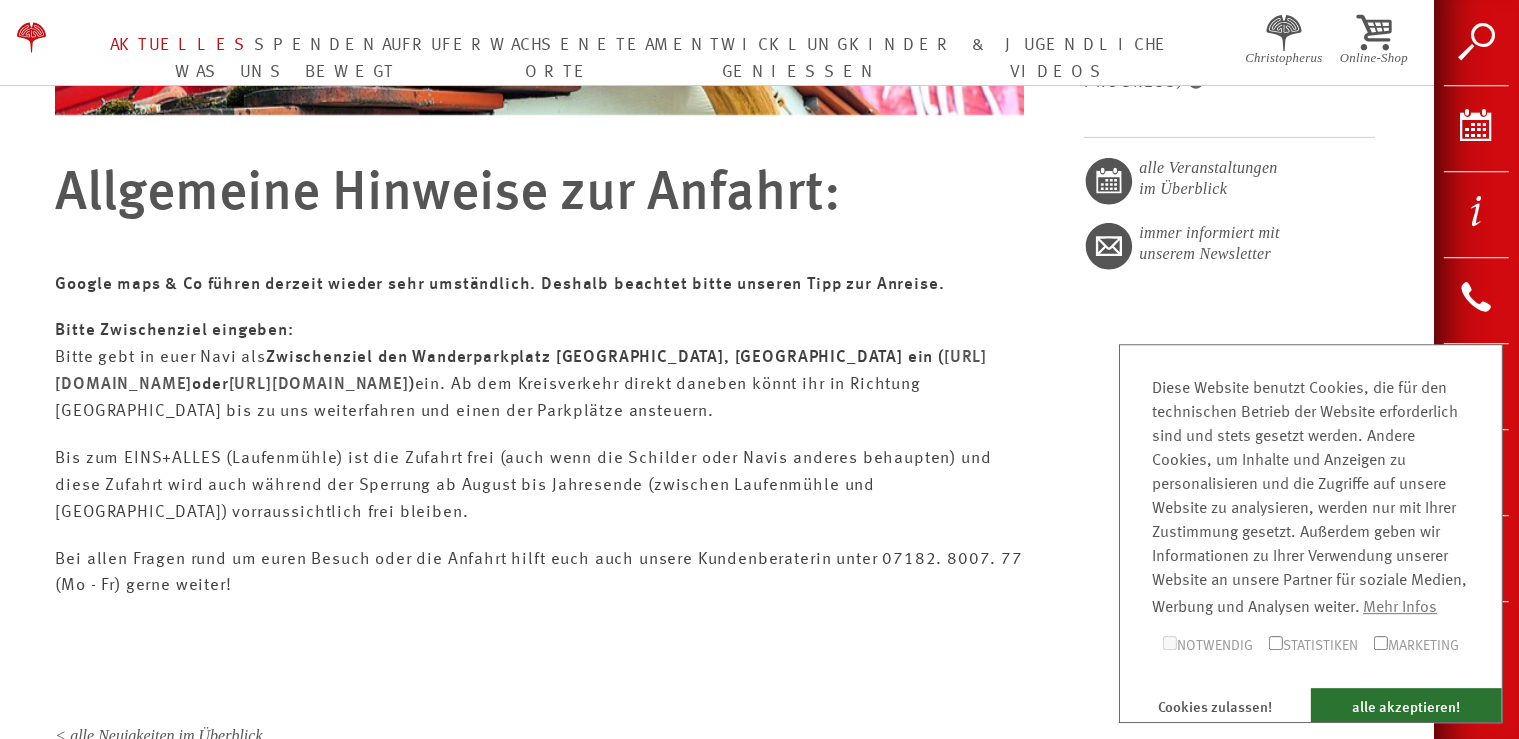 scroll, scrollTop: 1056, scrollLeft: 0, axis: vertical 